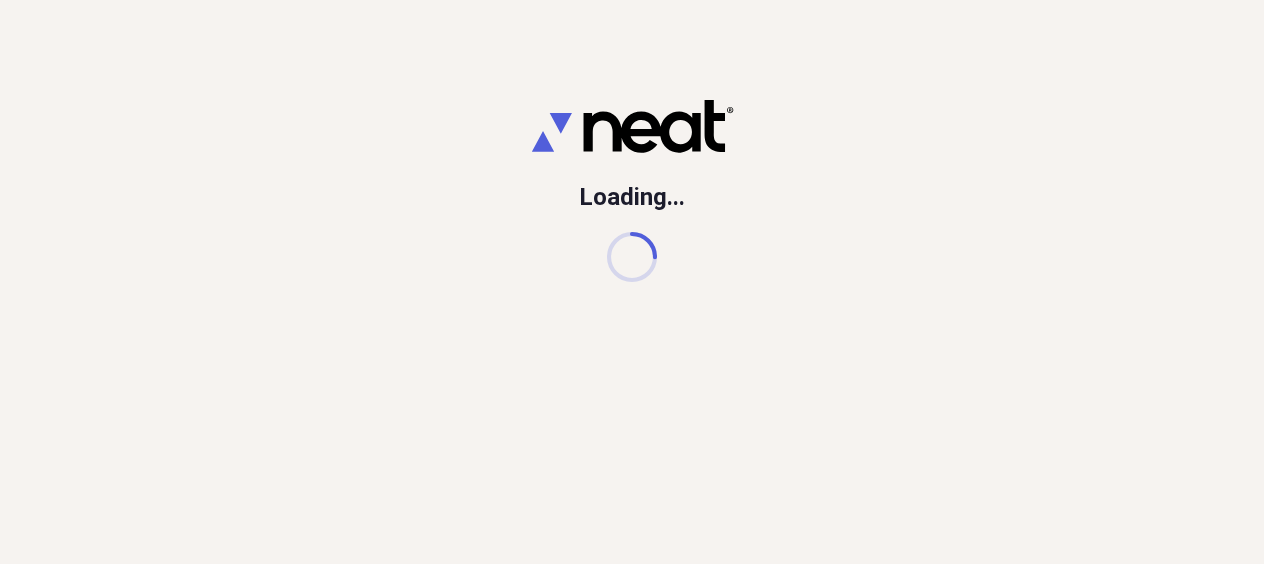 scroll, scrollTop: 0, scrollLeft: 0, axis: both 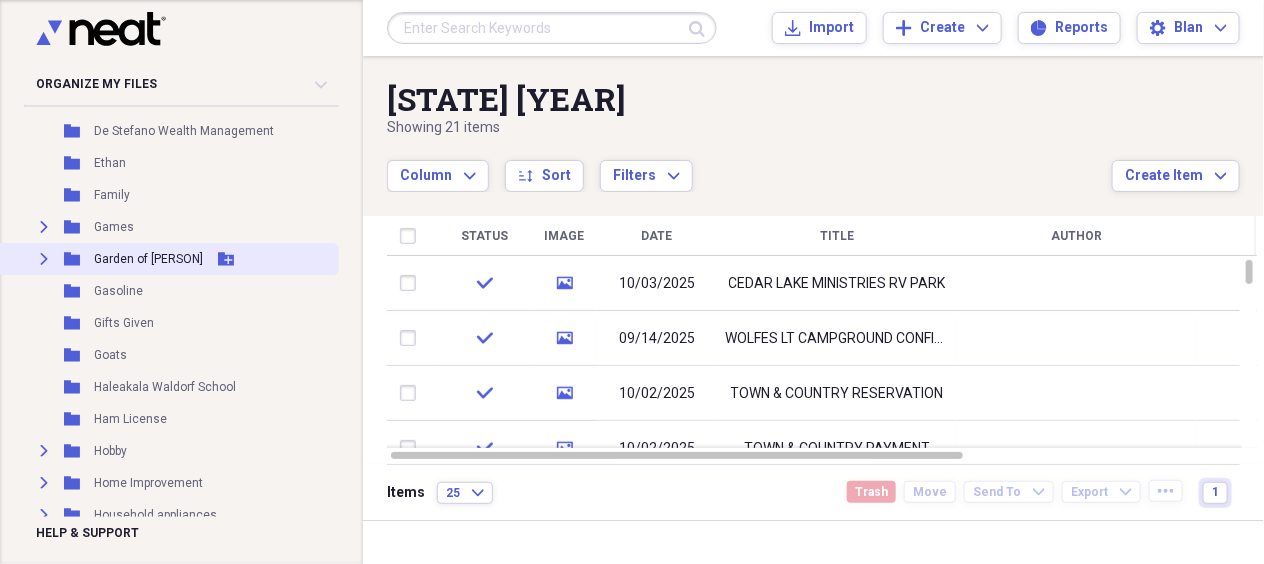 click 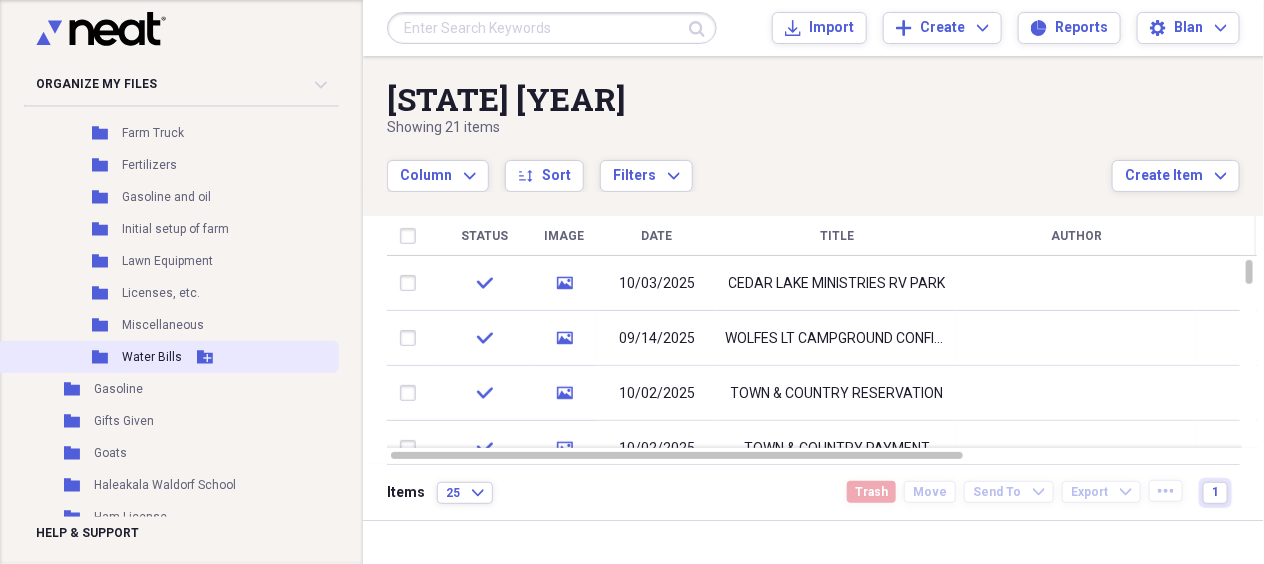 scroll, scrollTop: 1000, scrollLeft: 0, axis: vertical 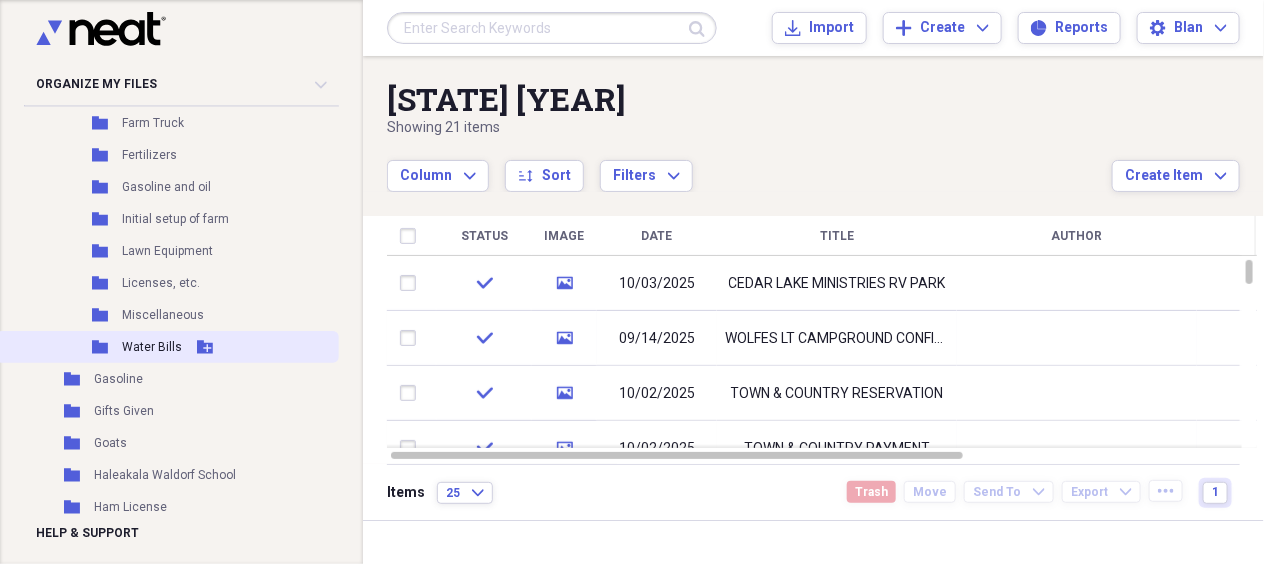 click on "Folder Water Bills Add Folder" at bounding box center [167, 347] 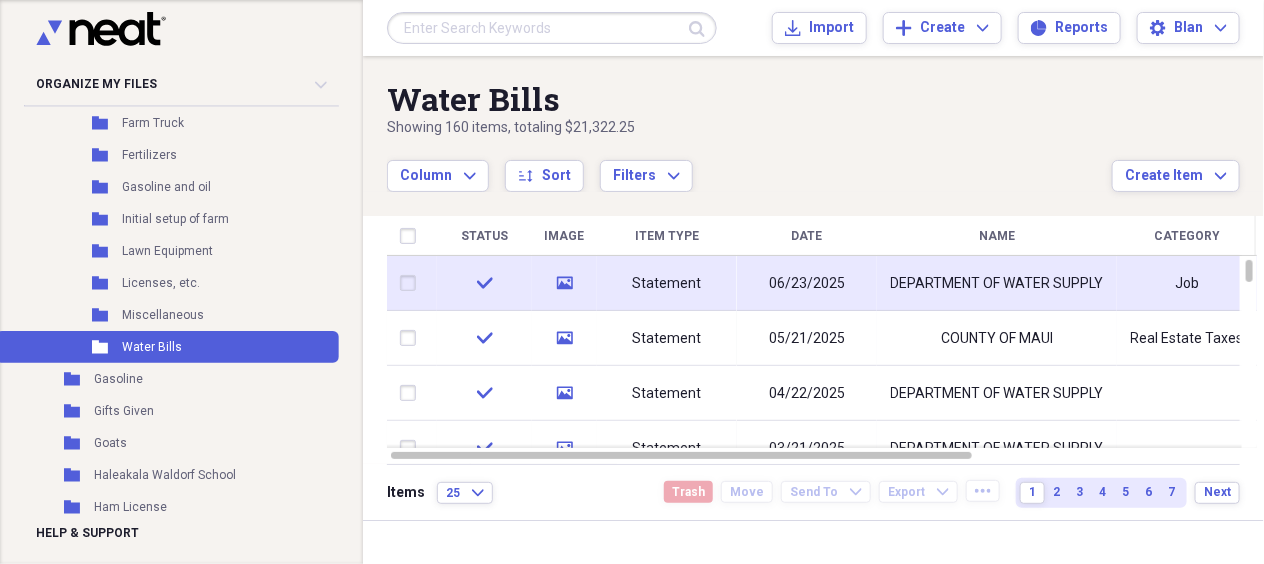 click on "DEPARTMENT OF WATER SUPPLY" at bounding box center (997, 284) 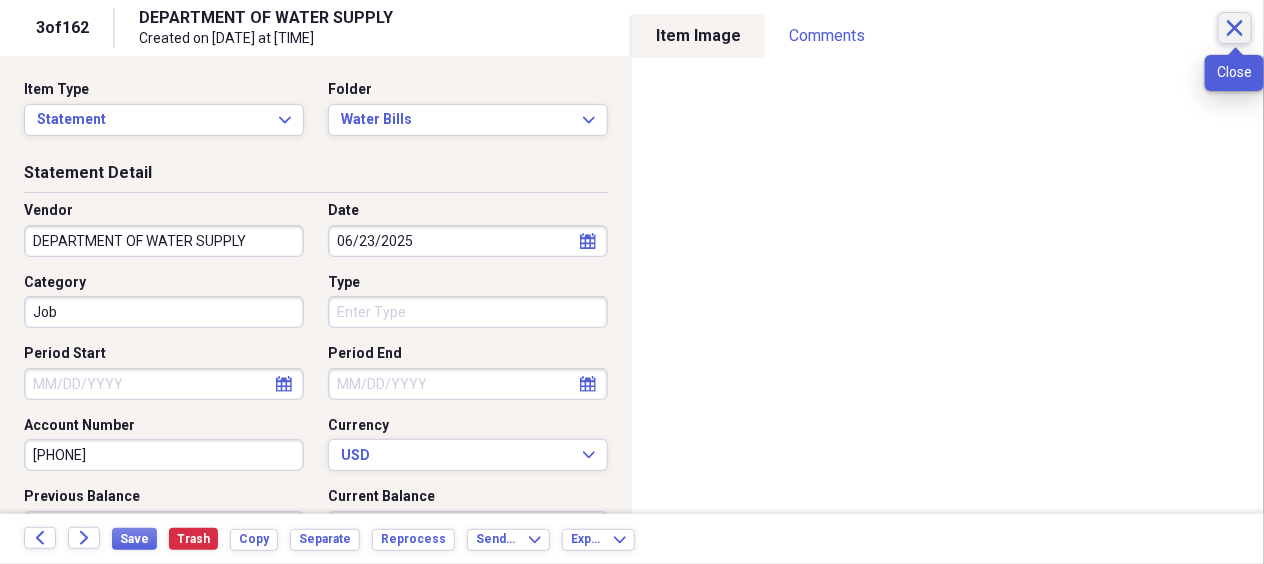 click on "Close" at bounding box center [1235, 28] 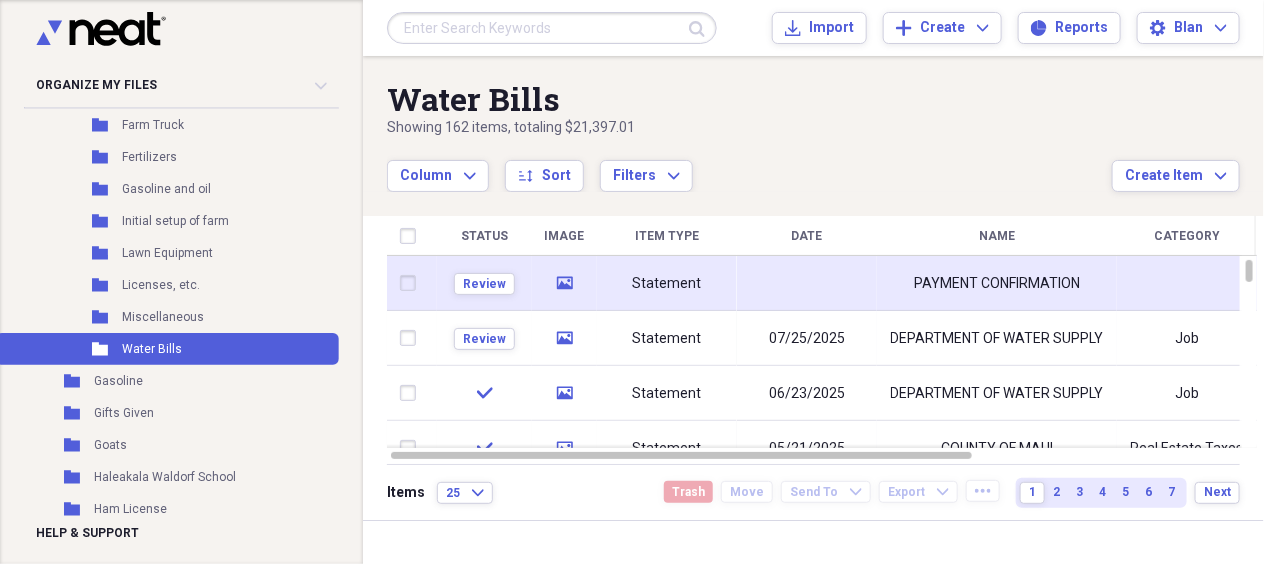 click on "Statement" at bounding box center (667, 284) 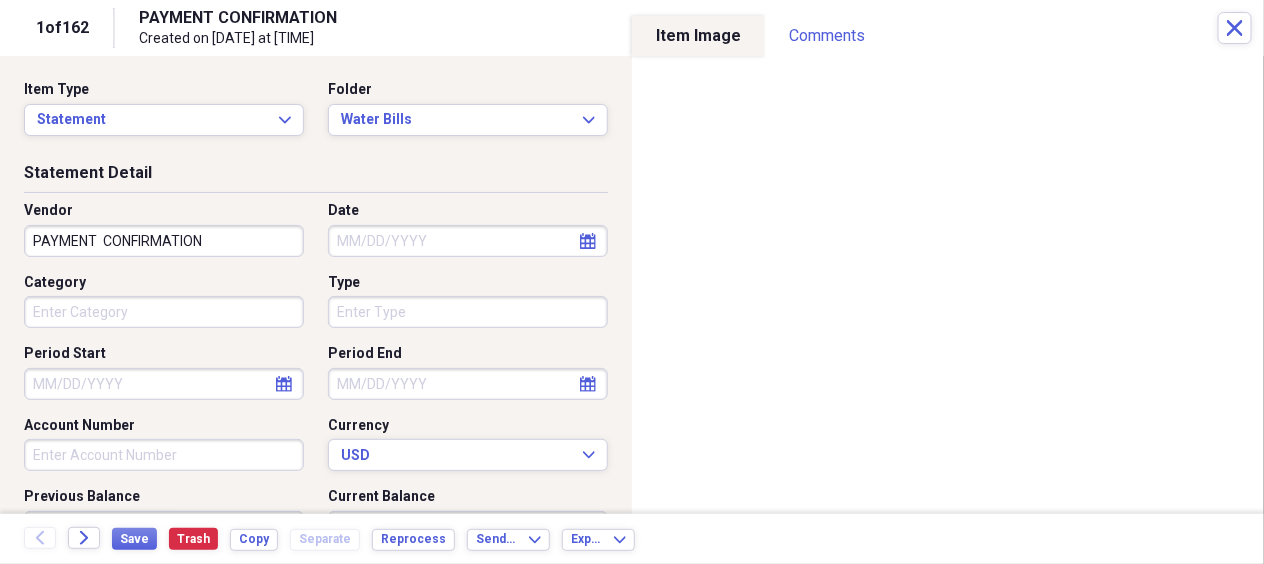click on "Organize My Files 1 Collapse Unfiled Needs Review 1 Unfiled All Files Unfiled Unfiled Unfiled Saved Reports Collapse My Cabinet Blan's Filing Cabinet Add Folder Expand Folder 401K Add Folder Folder ACR Add Folder Expand Folder Bank Statements Add Folder Folder Boat Add Folder Expand Folder Brooke Add Folder Folder Business Cards Add Folder Folder Cellphones Add Folder Folder Charity Add Folder Expand Folder Christmas Add Folder Expand Folder CME Add Folder Expand Folder Computer Stuff Add Folder Expand Folder Condo Add Folder Folder Costco Add Folder Folder CPB Add Folder Folder Creative Planning Add Folder Expand Folder Credit Bureaus Add Folder Expand Folder Credit Cards Add Folder Expand Folder [PERSON] & [PERSON] Add Folder Folder [PERSON] loans Add Folder Folder De Stefano Wealth Management Add Folder Folder [PERSON] Add Folder Folder Family Add Folder Expand Folder Games Add Folder Collapse Open Folder Garden of [PERSON] Add Folder Folder Bee Keeping Add Folder Folder Farm Truck RV" at bounding box center [632, 282] 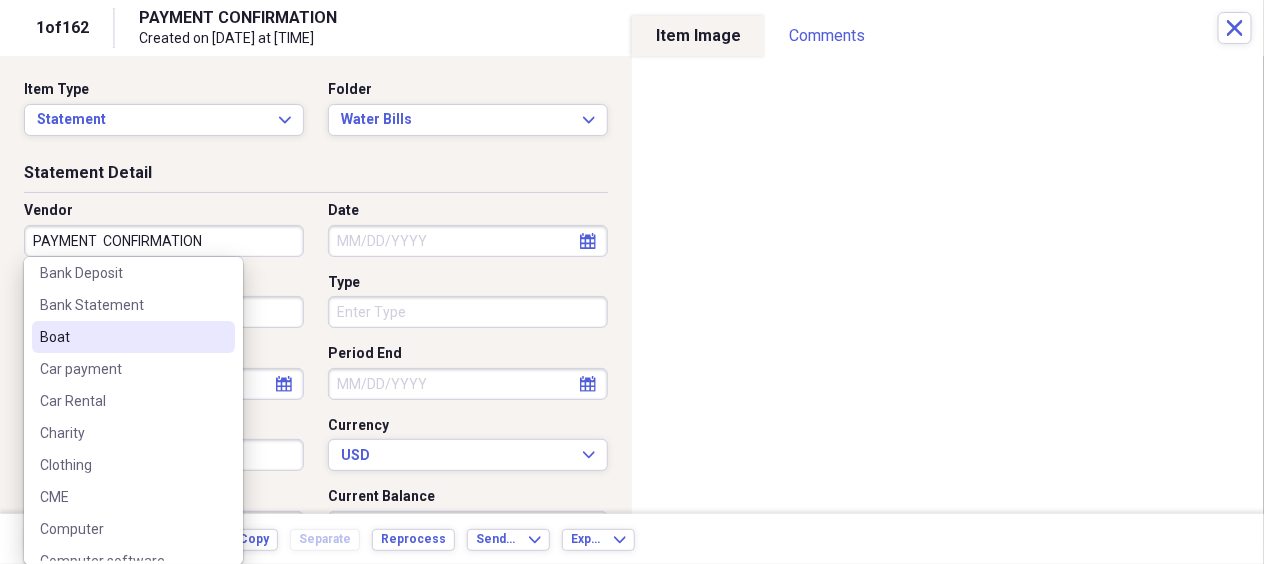 scroll, scrollTop: 100, scrollLeft: 0, axis: vertical 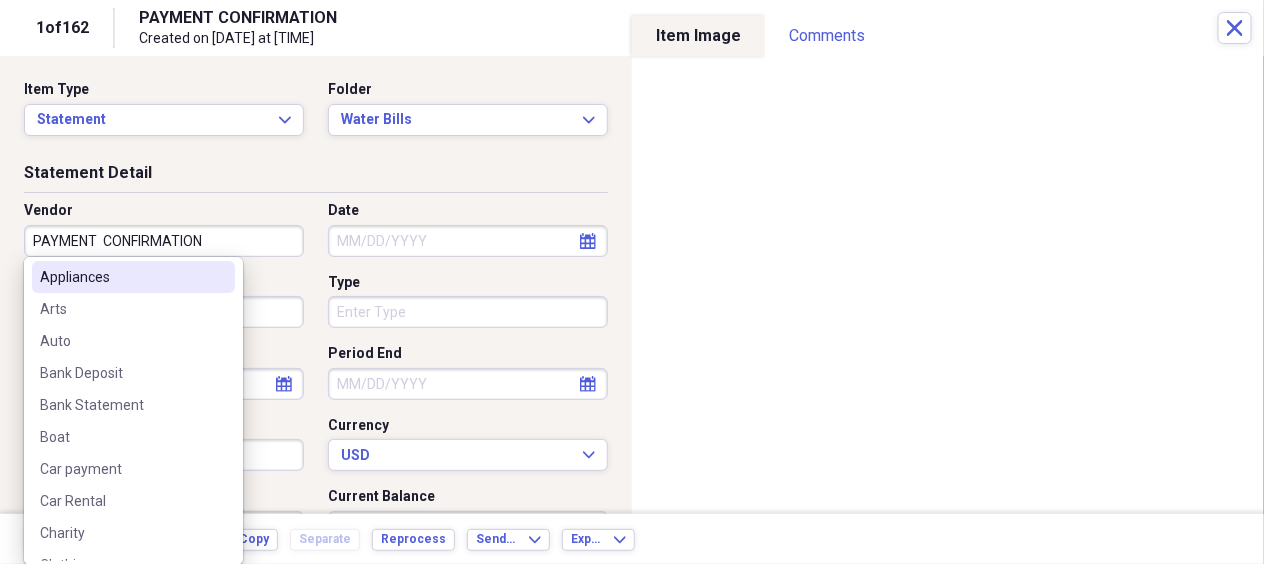 click on "Item Type Statement Expand Folder Water Bills Expand" at bounding box center (316, 116) 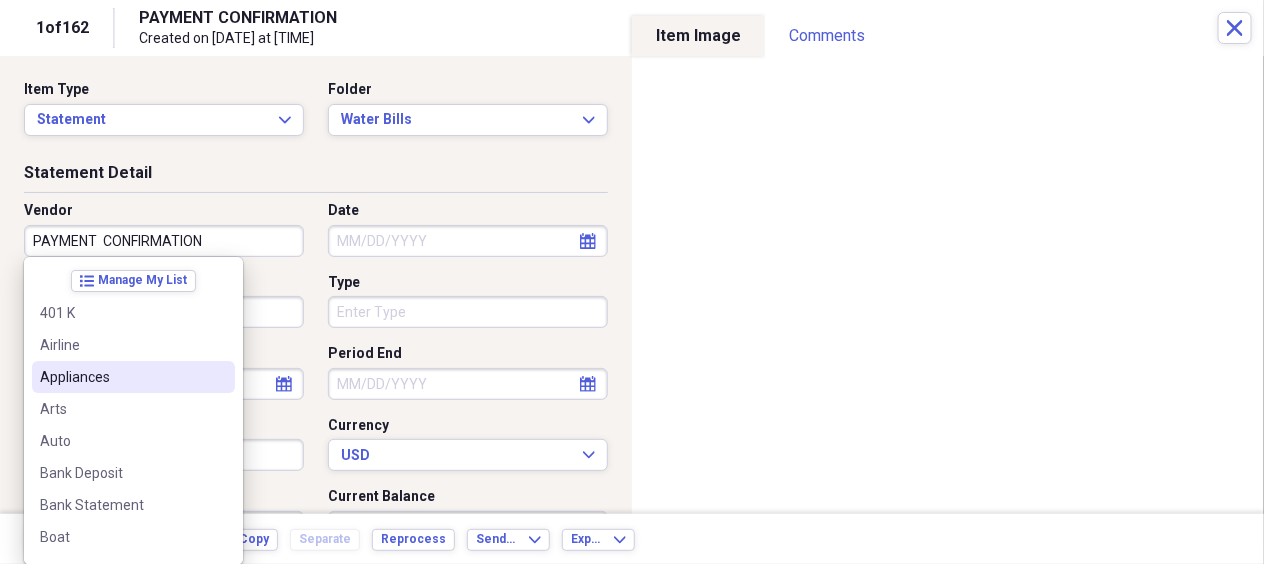 click on "Organize My Files 1 Collapse Unfiled Needs Review 1 Unfiled All Files Unfiled Unfiled Unfiled Saved Reports Collapse My Cabinet Blan's Filing Cabinet Add Folder Expand Folder 401K Add Folder Folder ACR Add Folder Expand Folder Bank Statements Add Folder Folder Boat Add Folder Expand Folder Brooke Add Folder Folder Business Cards Add Folder Folder Cellphones Add Folder Folder Charity Add Folder Expand Folder Christmas Add Folder Expand Folder CME Add Folder Expand Folder Computer Stuff Add Folder Expand Folder Condo Add Folder Folder Costco Add Folder Folder CPB Add Folder Folder Creative Planning Add Folder Expand Folder Credit Bureaus Add Folder Expand Folder Credit Cards Add Folder Expand Folder [PERSON] & [PERSON] Add Folder Folder [PERSON] loans Add Folder Folder De Stefano Wealth Management Add Folder Folder [PERSON] Add Folder Folder Family Add Folder Expand Folder Games Add Folder Collapse Open Folder Garden of [PERSON] Add Folder Folder Bee Keeping Add Folder Folder Farm Truck RV" at bounding box center (632, 282) 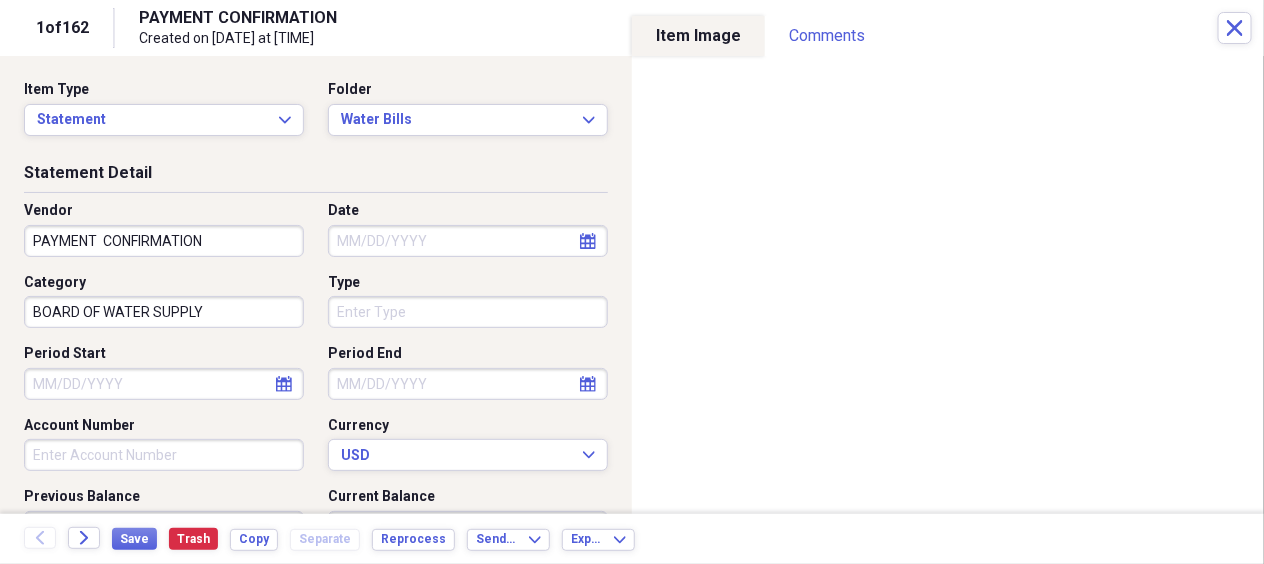 type on "BOARD OF WATER SUPPLY" 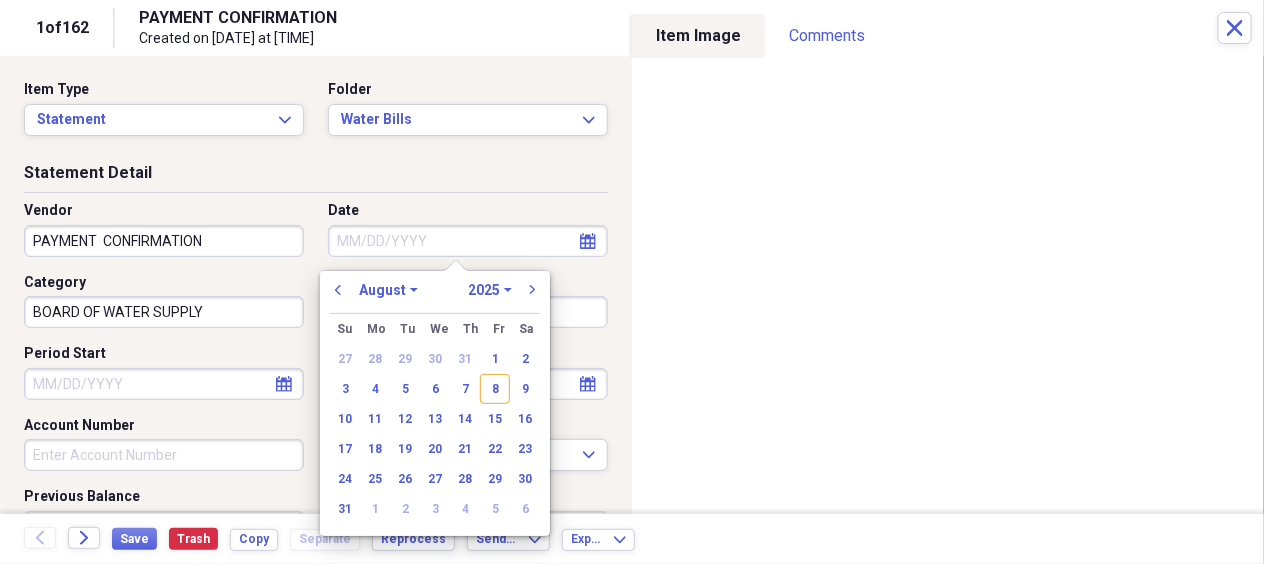 click on "8" at bounding box center [495, 389] 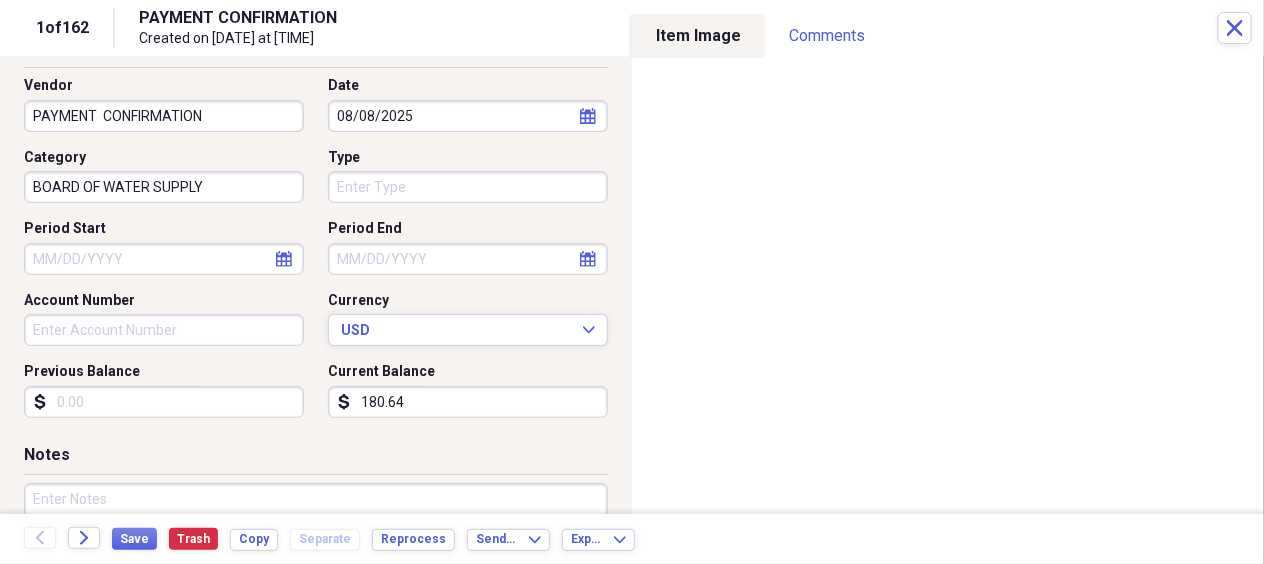 scroll, scrollTop: 248, scrollLeft: 0, axis: vertical 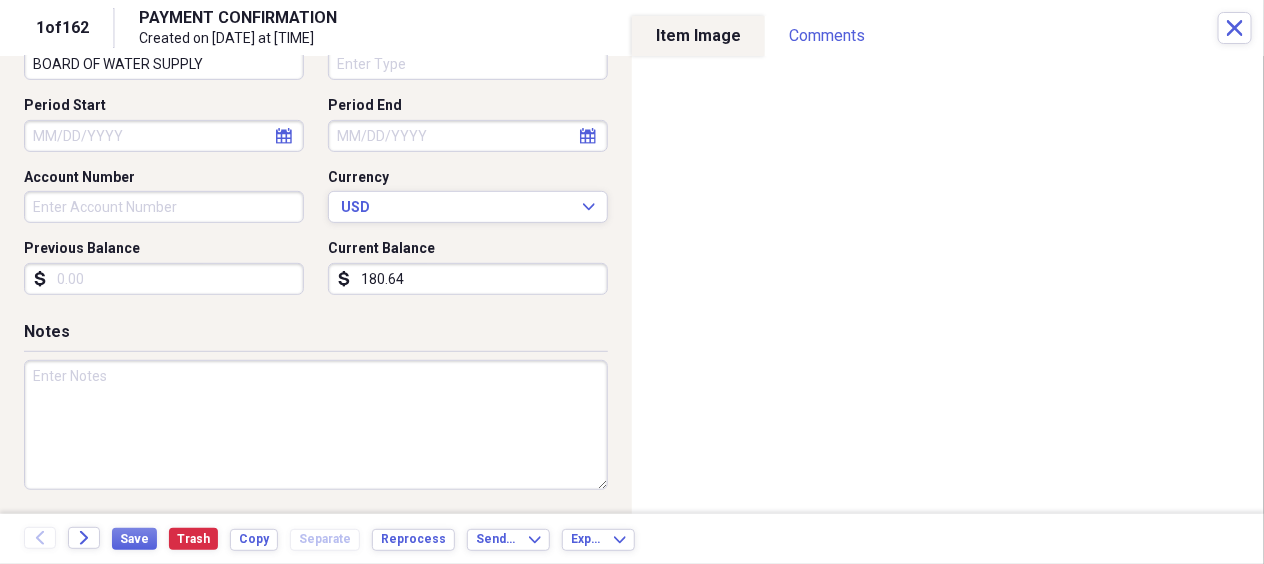 click at bounding box center (316, 425) 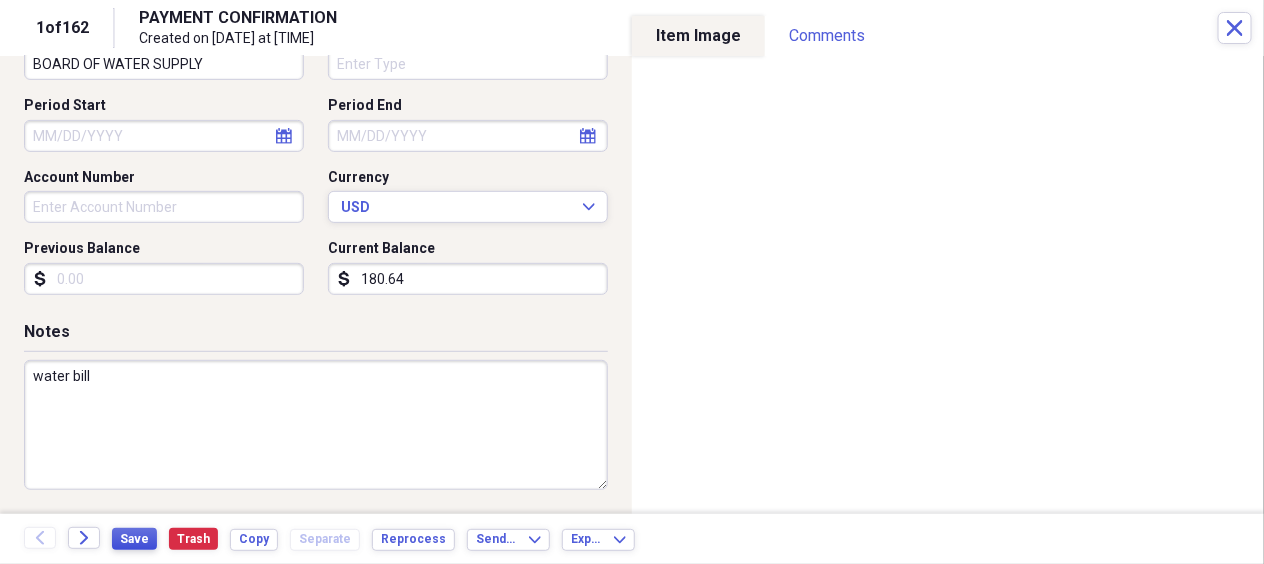 type on "water bill" 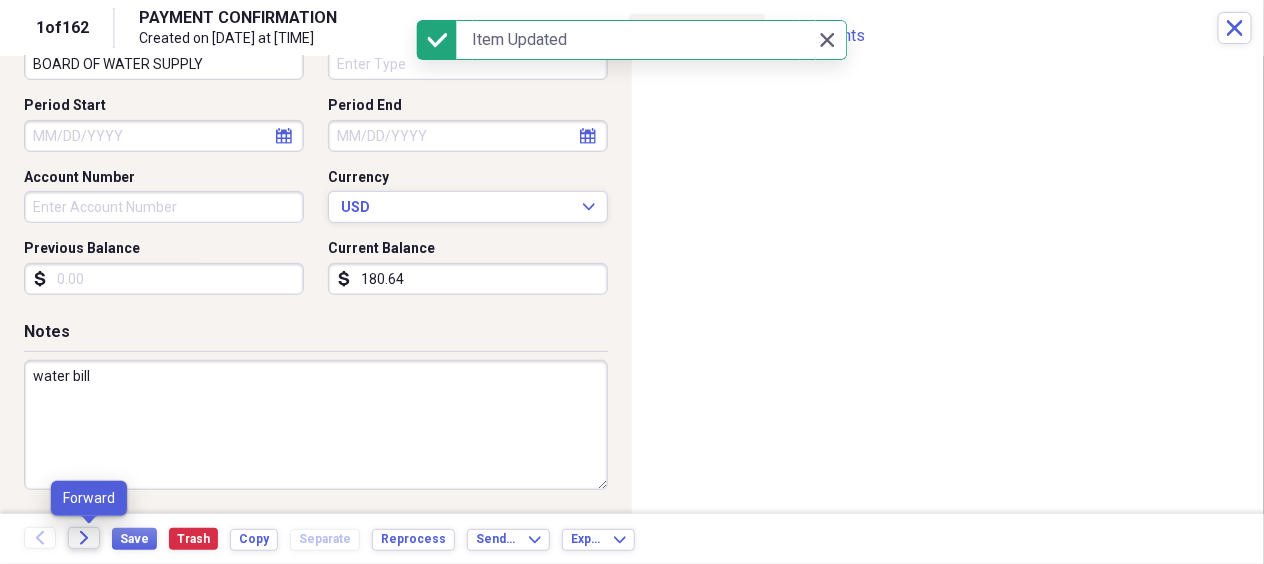 click on "Forward" 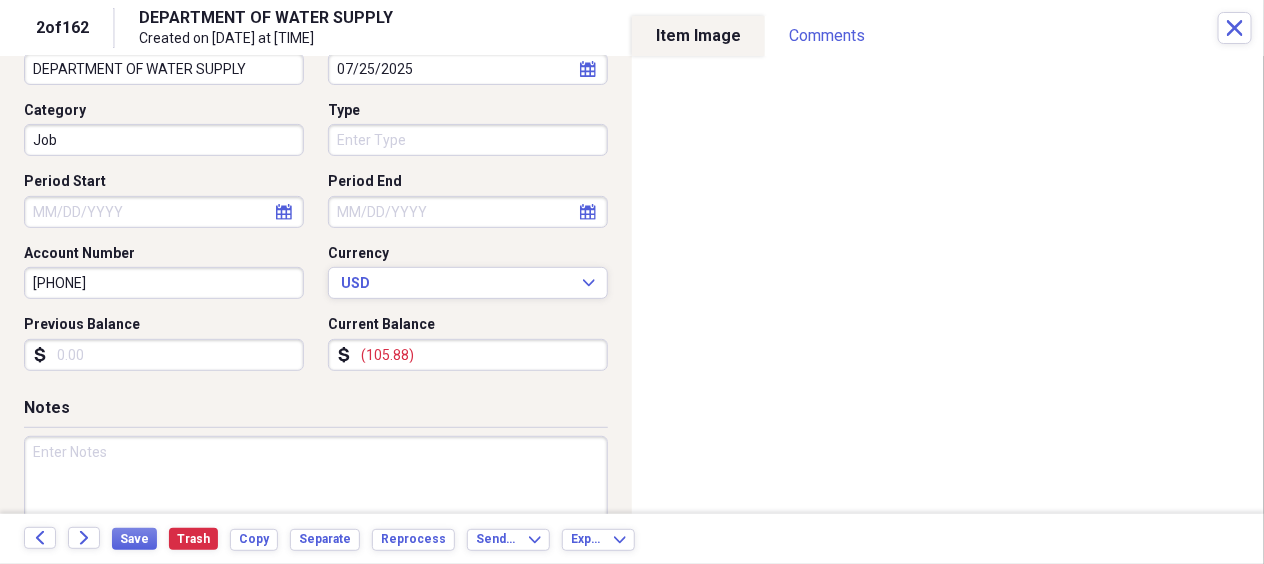 scroll, scrollTop: 200, scrollLeft: 0, axis: vertical 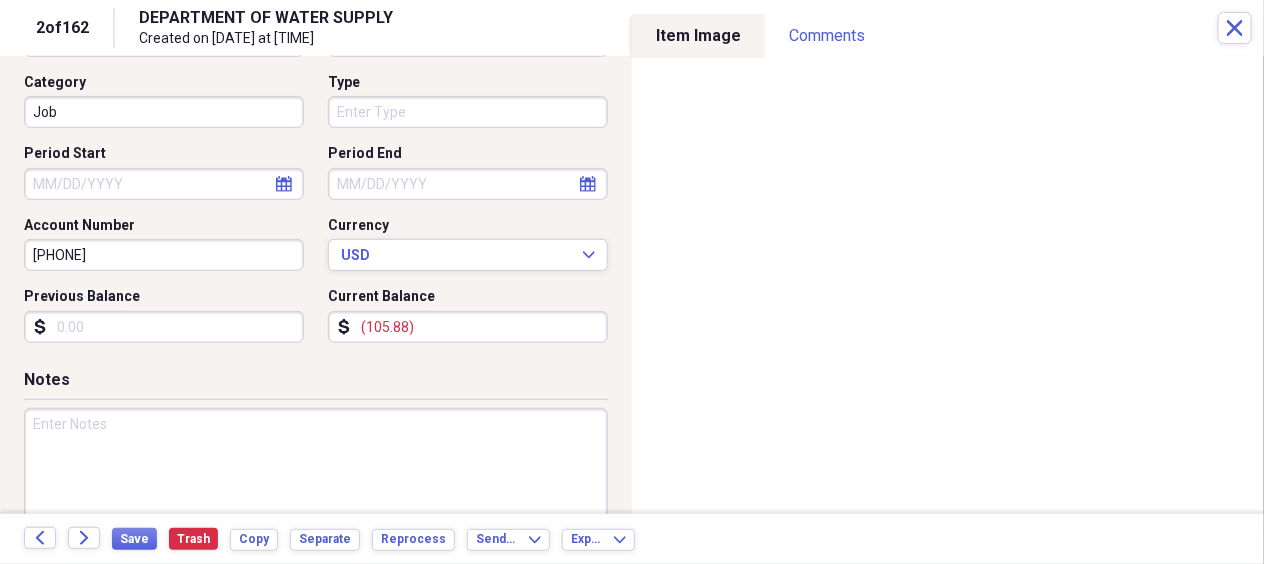 click at bounding box center (316, 473) 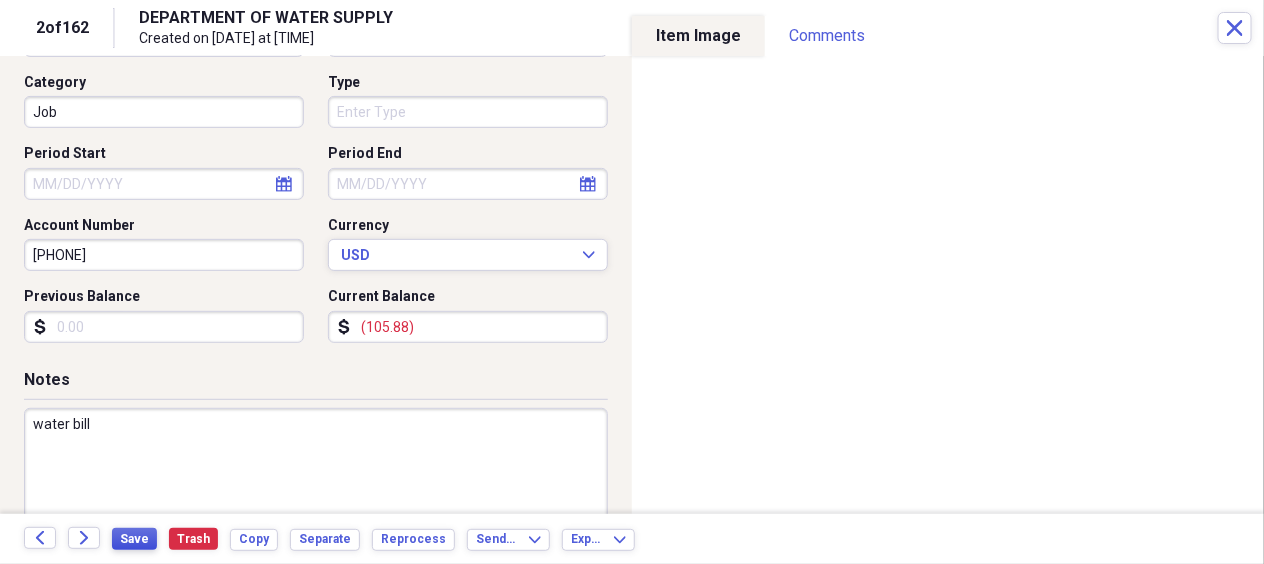 click on "Save" at bounding box center (134, 539) 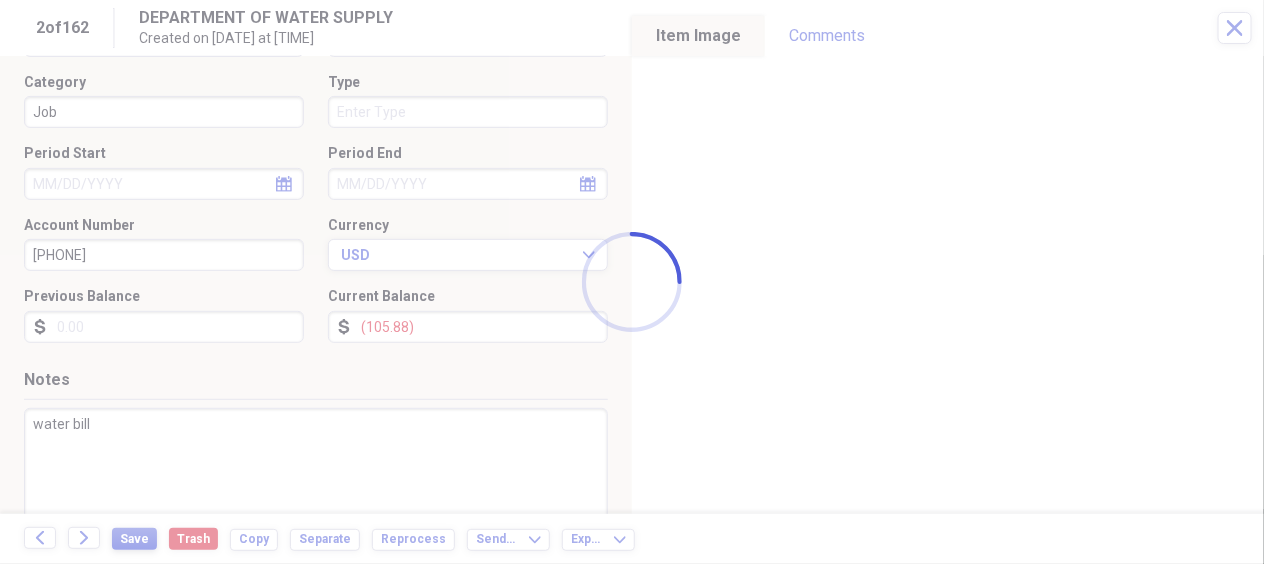 type on "water bill" 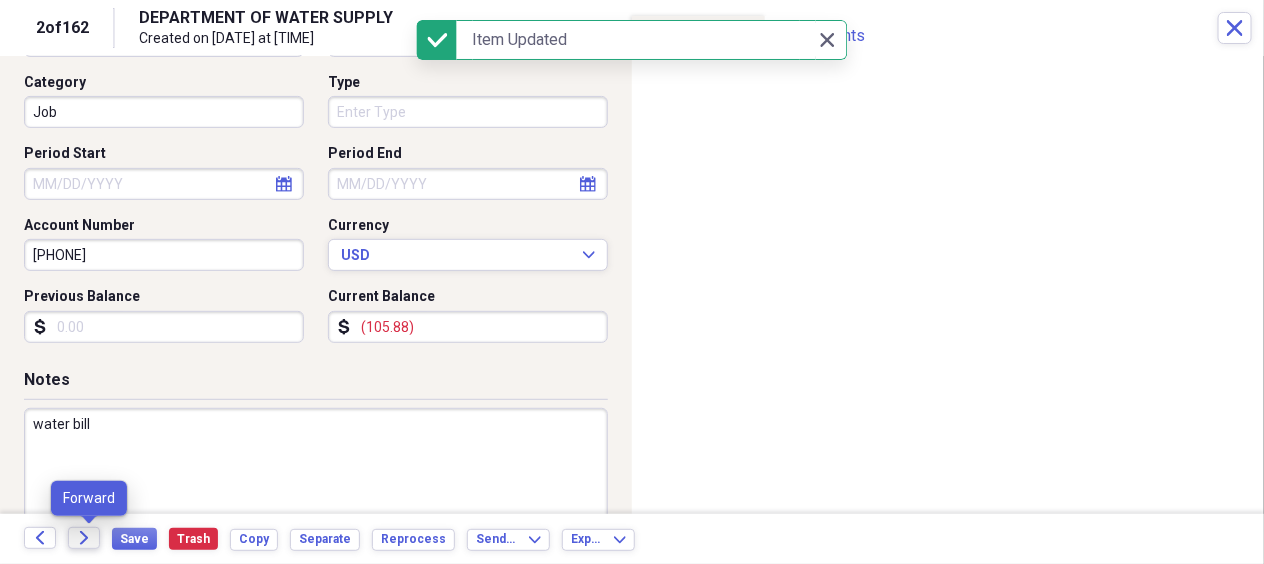 click on "Forward" 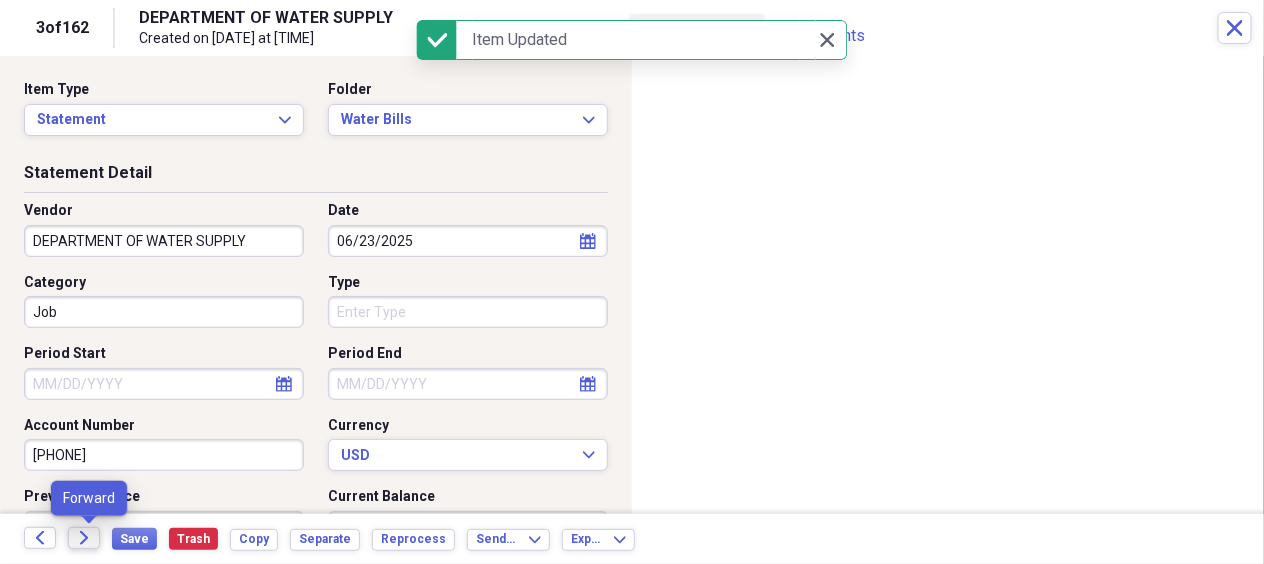 click on "Forward" 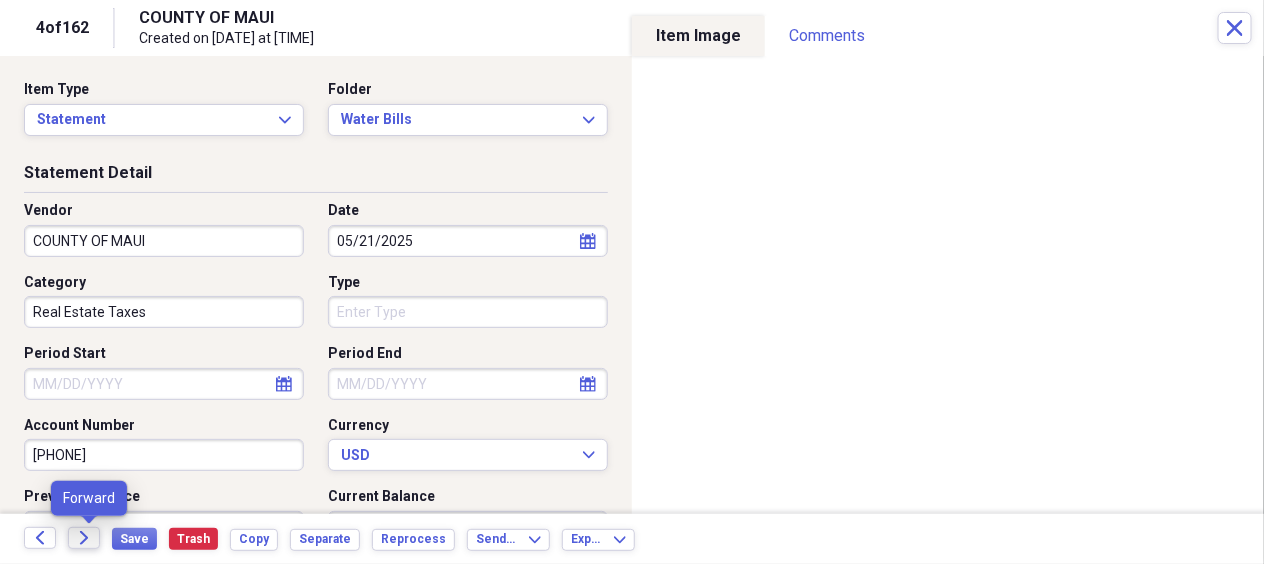 click 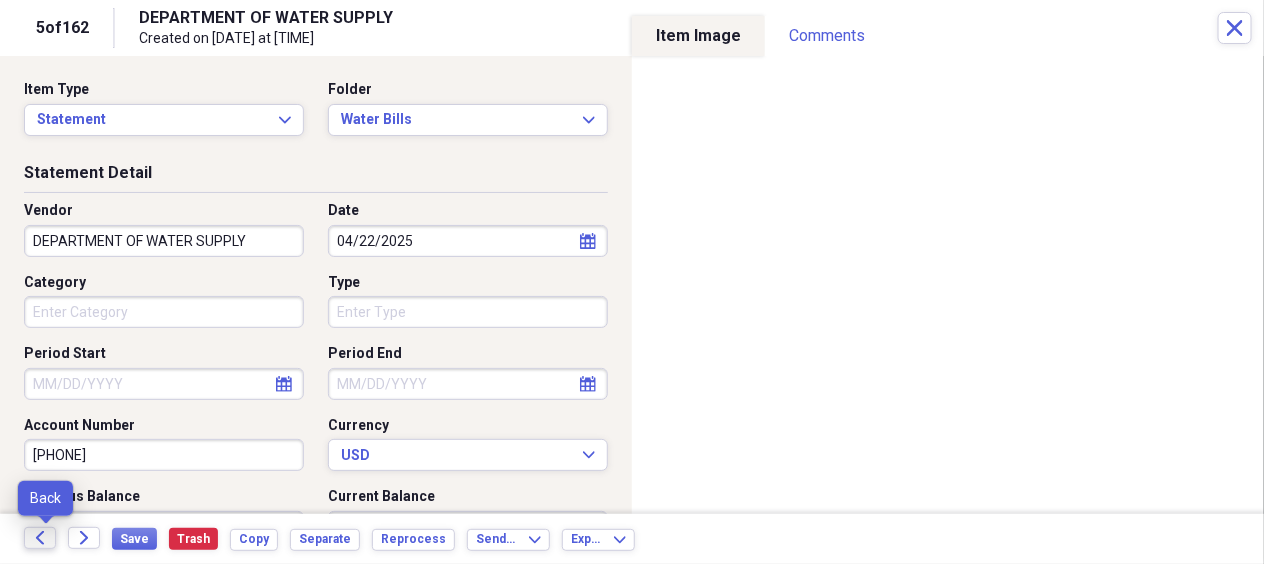 click on "Back" at bounding box center (40, 538) 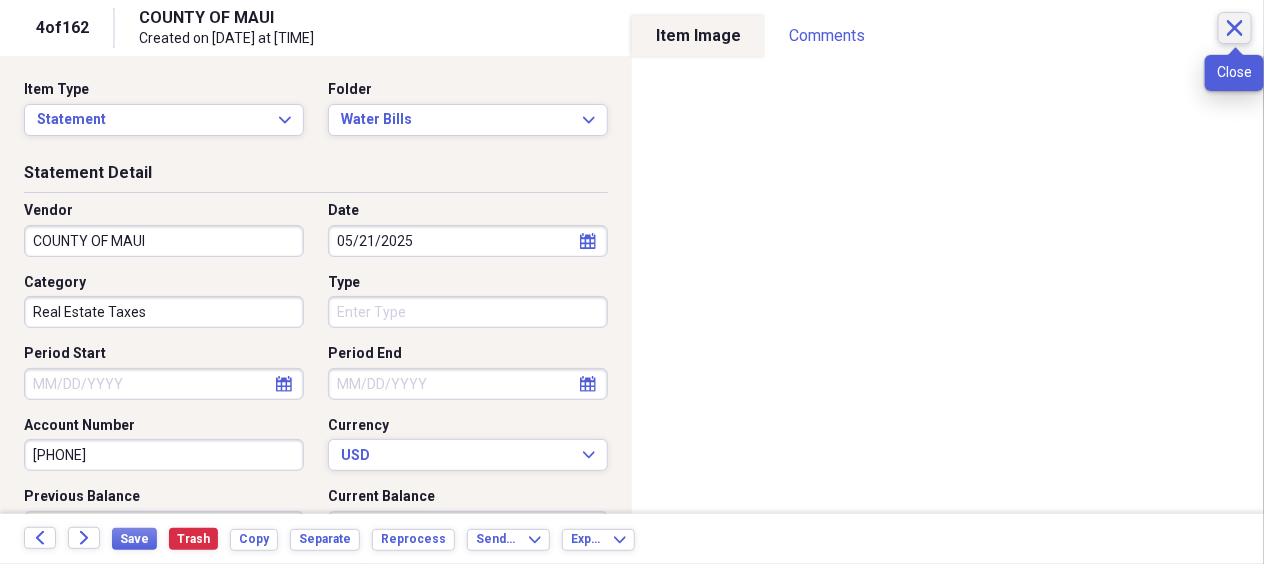 click on "Close" at bounding box center [1235, 28] 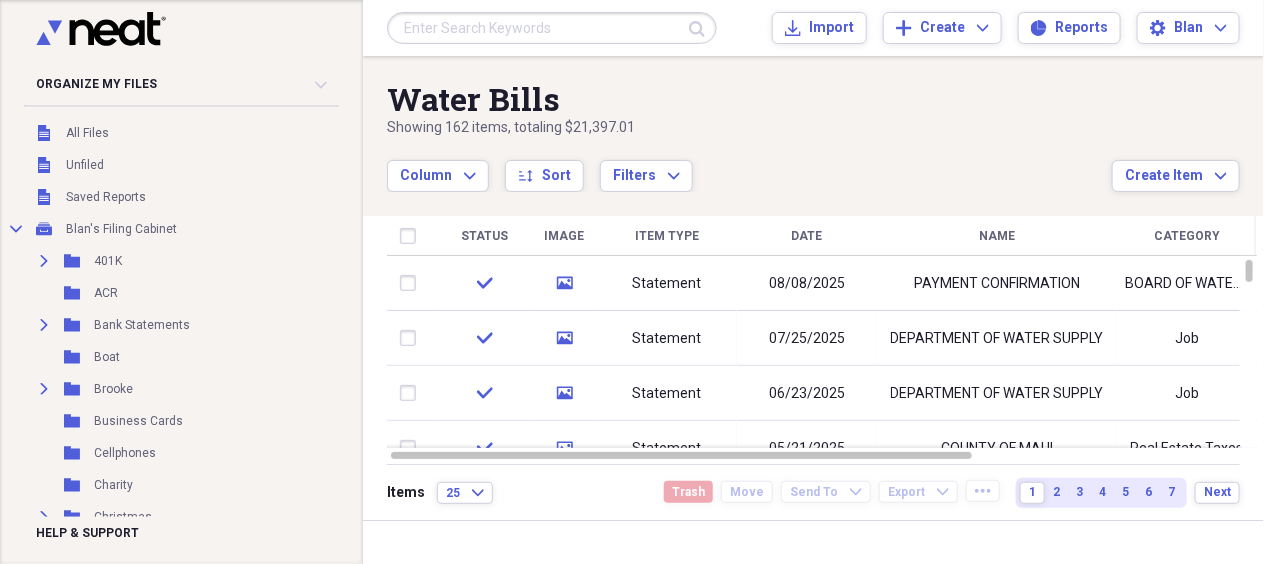 scroll, scrollTop: 0, scrollLeft: 0, axis: both 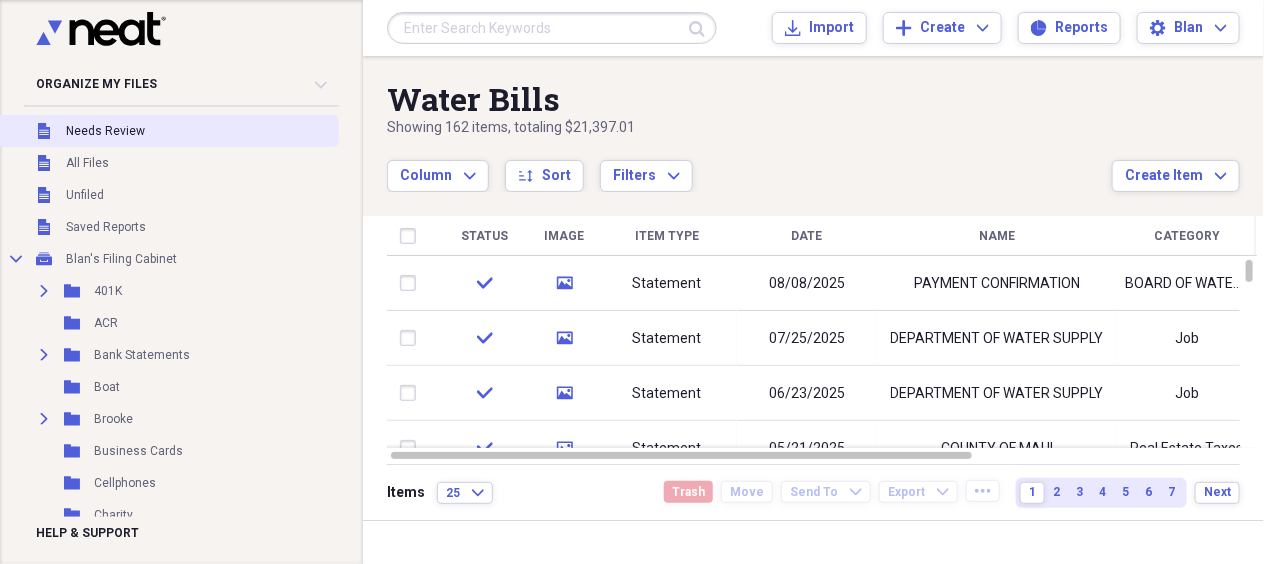 click on "Needs Review" at bounding box center (105, 131) 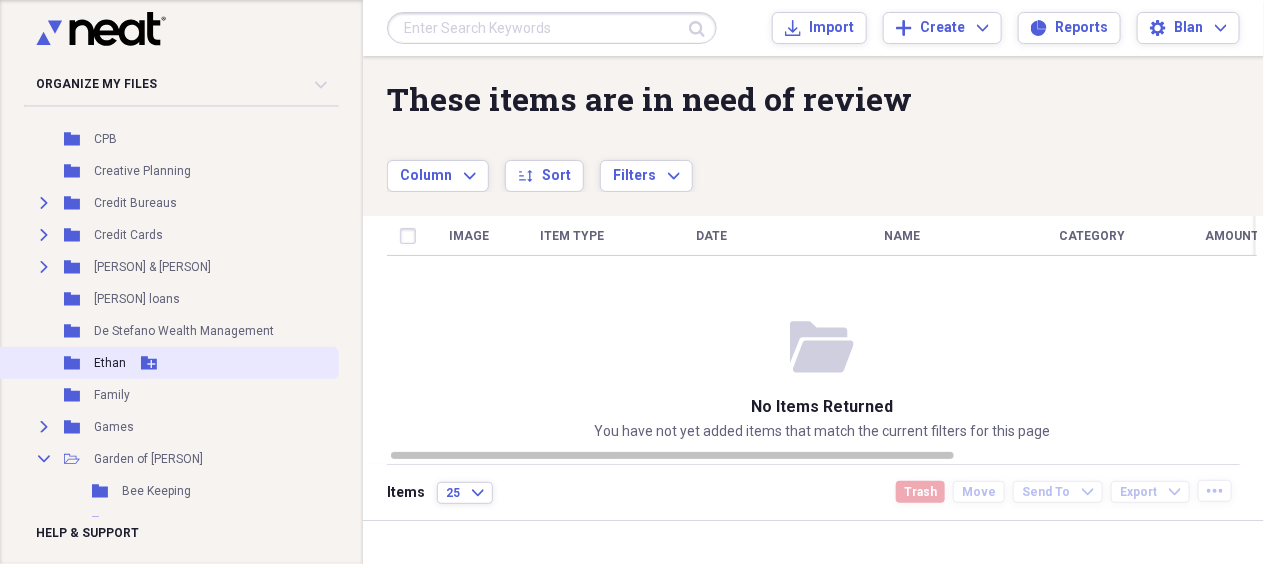 scroll, scrollTop: 800, scrollLeft: 0, axis: vertical 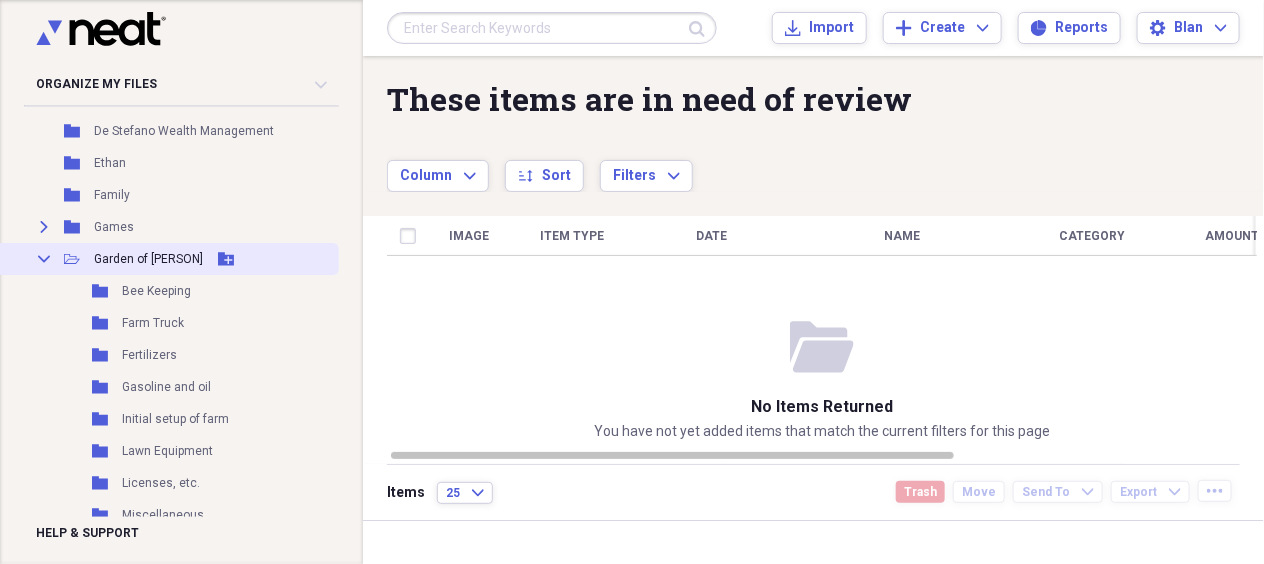 click on "Collapse" 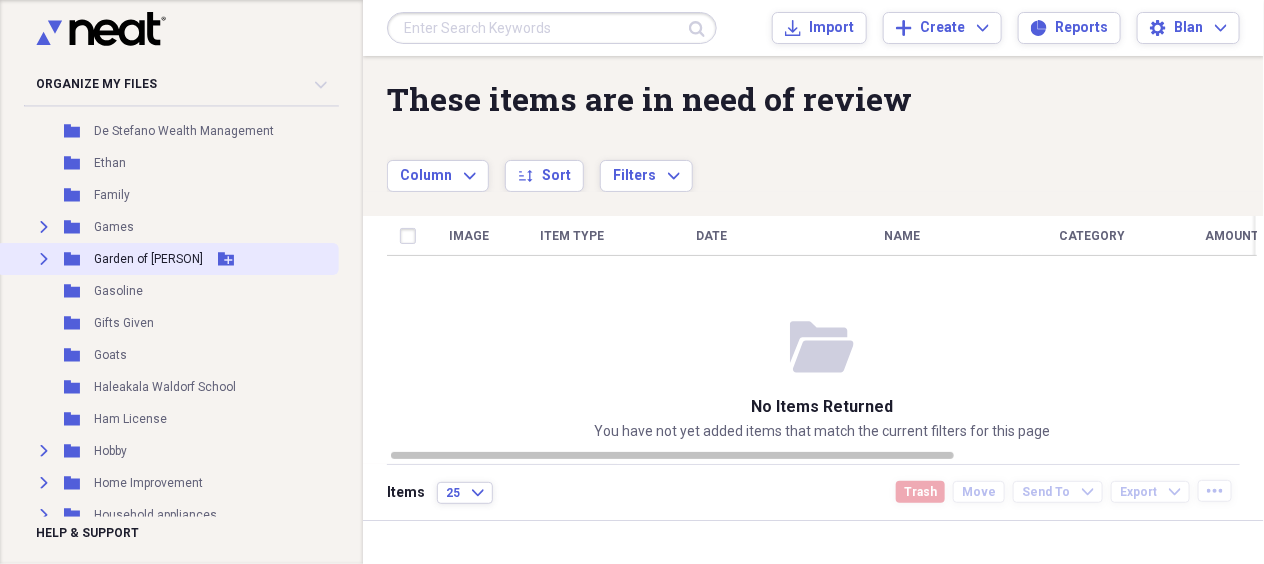 click on "Expand Folder Garden of [PERSON] Add Folder" at bounding box center [167, 259] 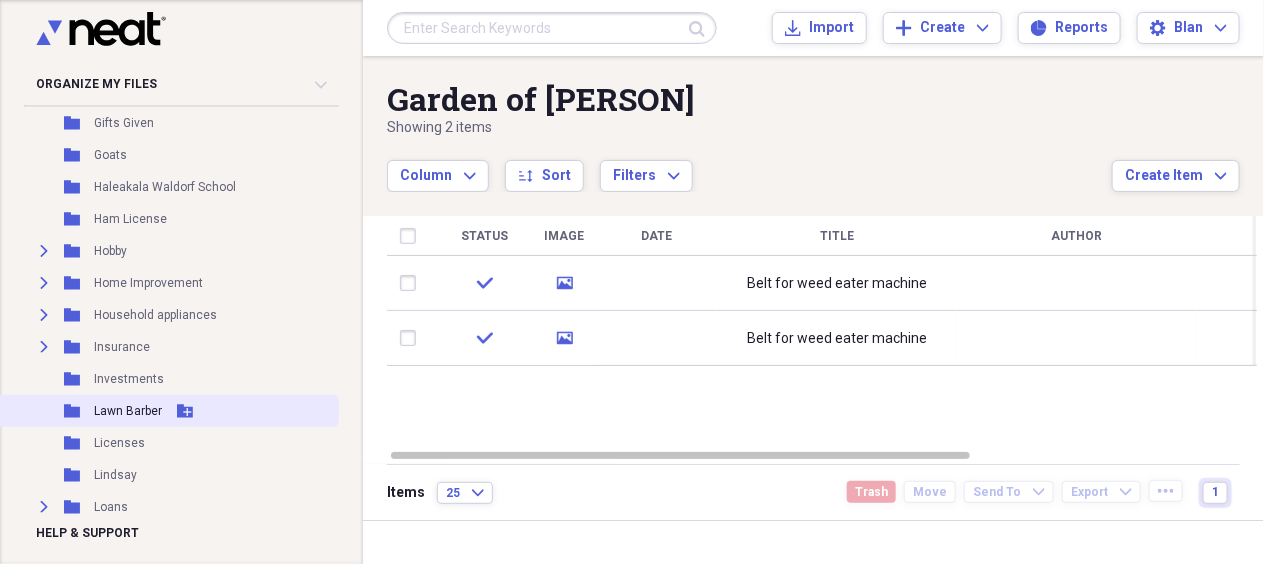 scroll, scrollTop: 900, scrollLeft: 0, axis: vertical 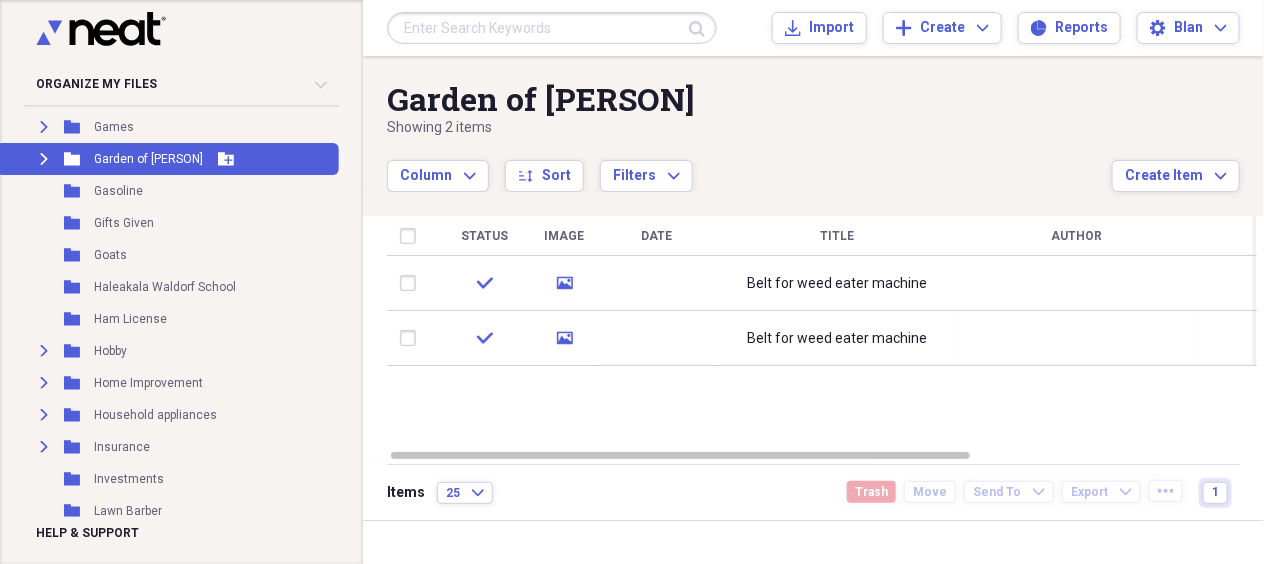 click on "Expand" 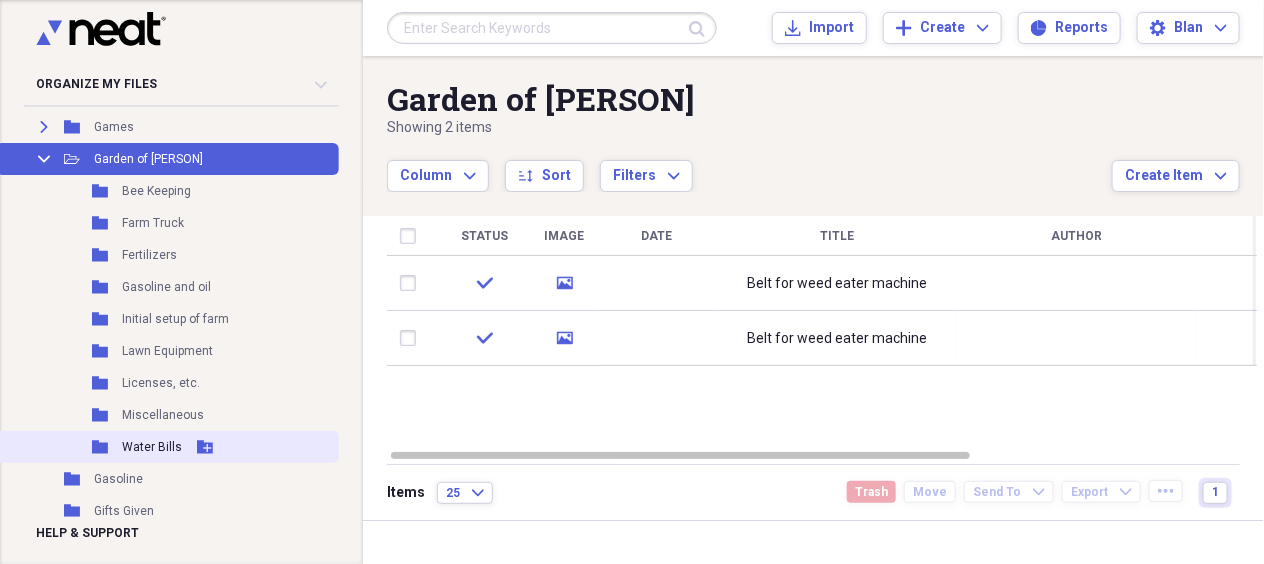 click on "Folder Water Bills Add Folder" at bounding box center (167, 447) 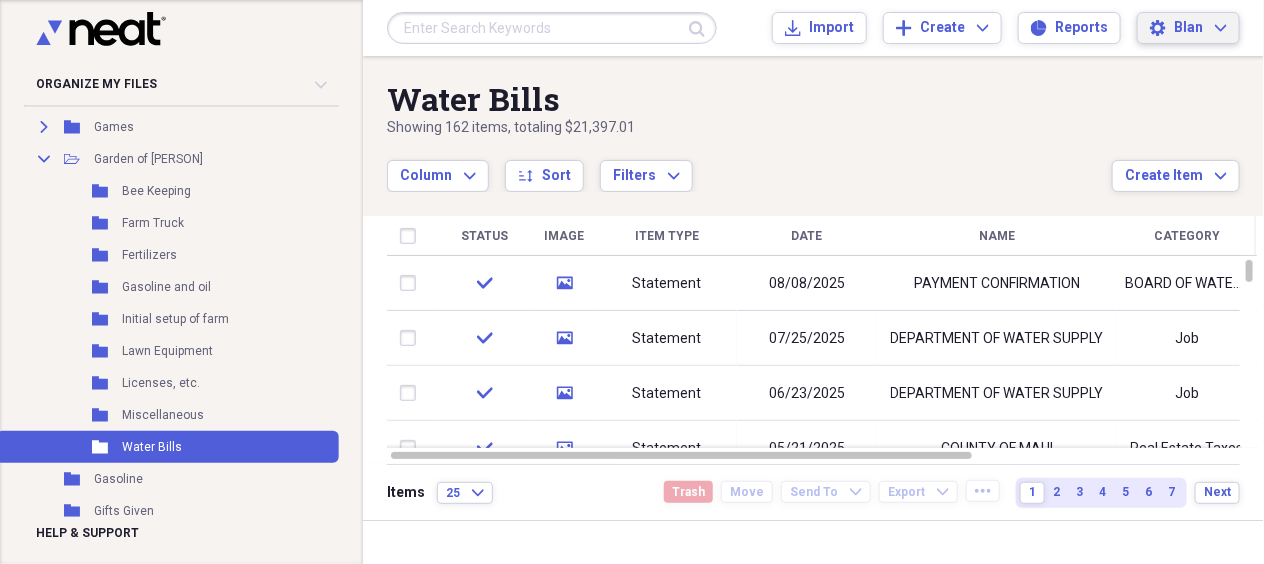 click on "Blan Expand" at bounding box center [1200, 28] 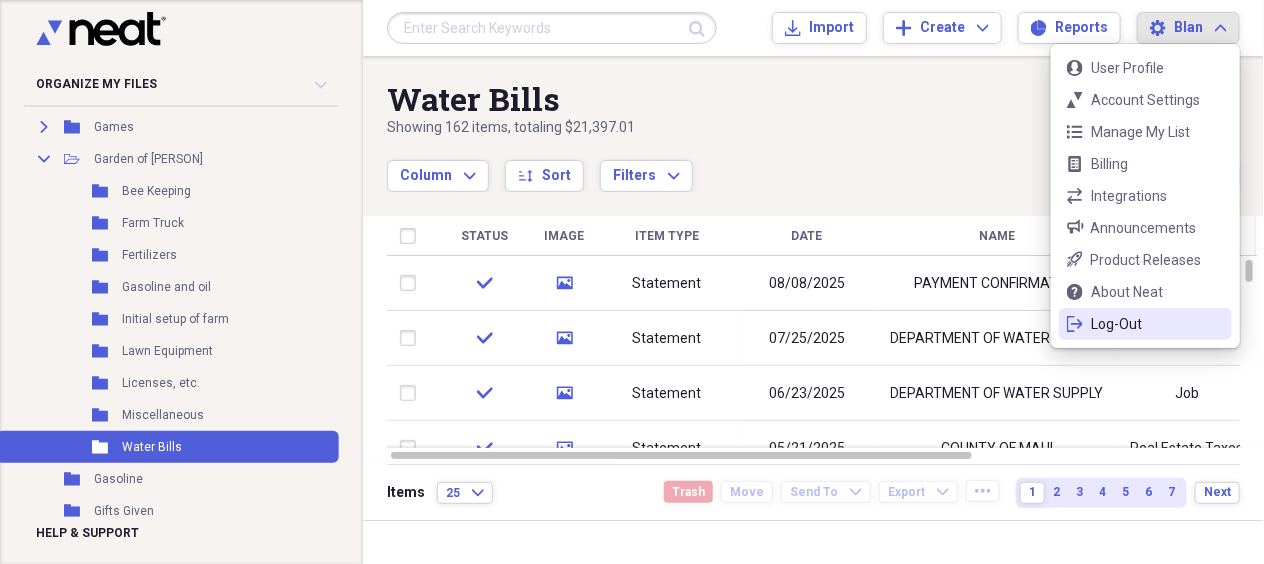 click on "Log-Out" at bounding box center (1145, 324) 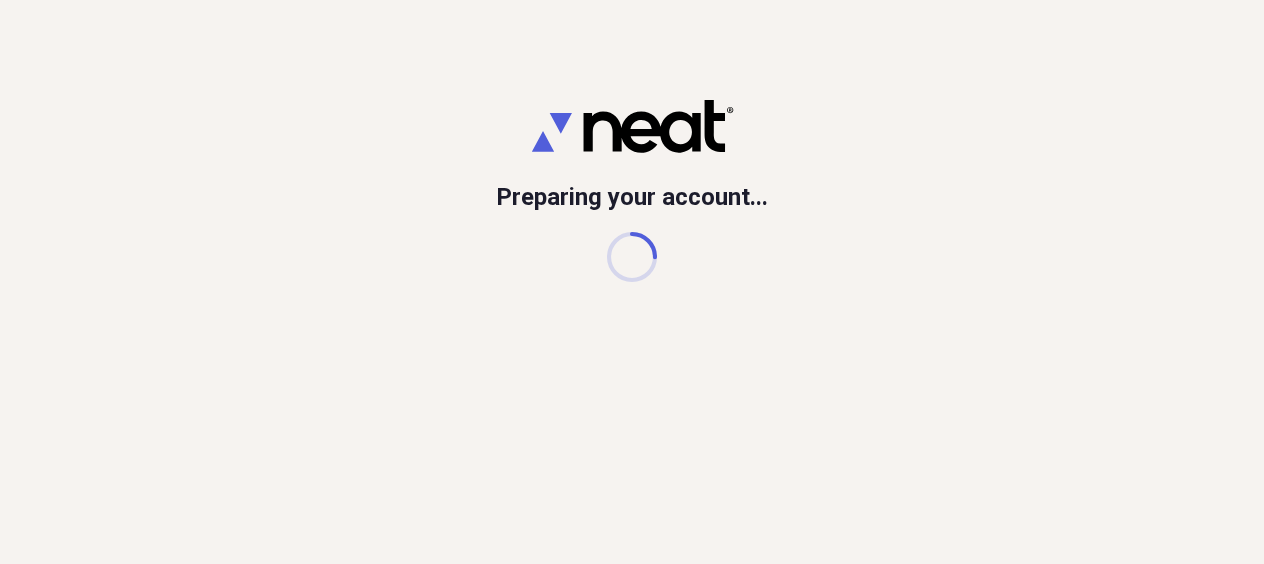 scroll, scrollTop: 0, scrollLeft: 0, axis: both 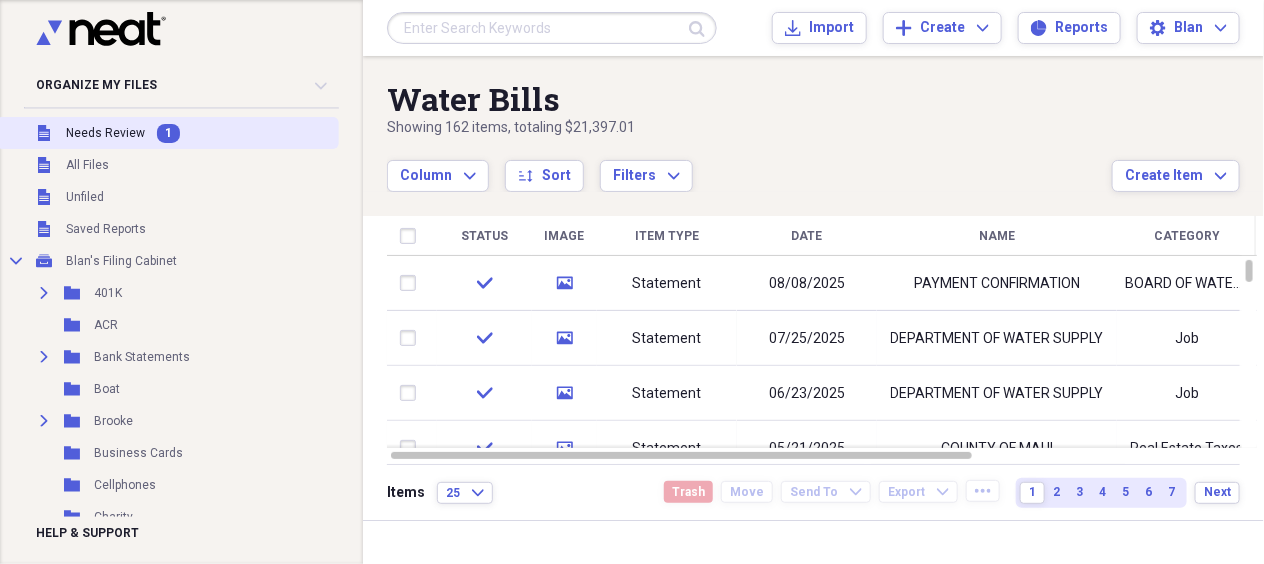 click on "Needs Review" at bounding box center (105, 133) 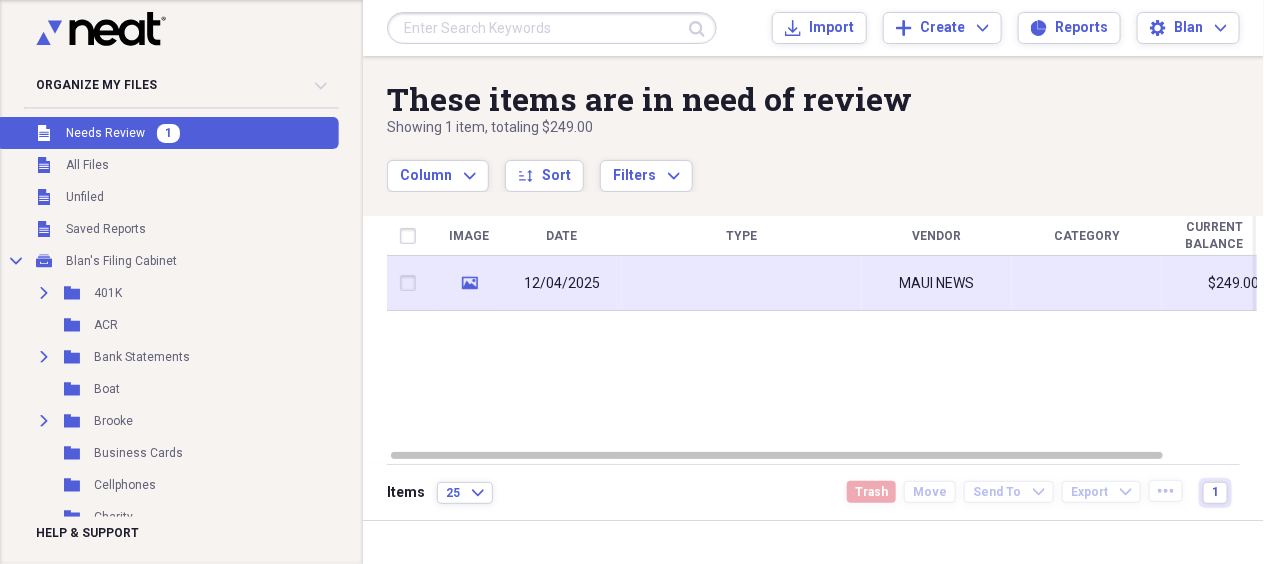 click at bounding box center (742, 283) 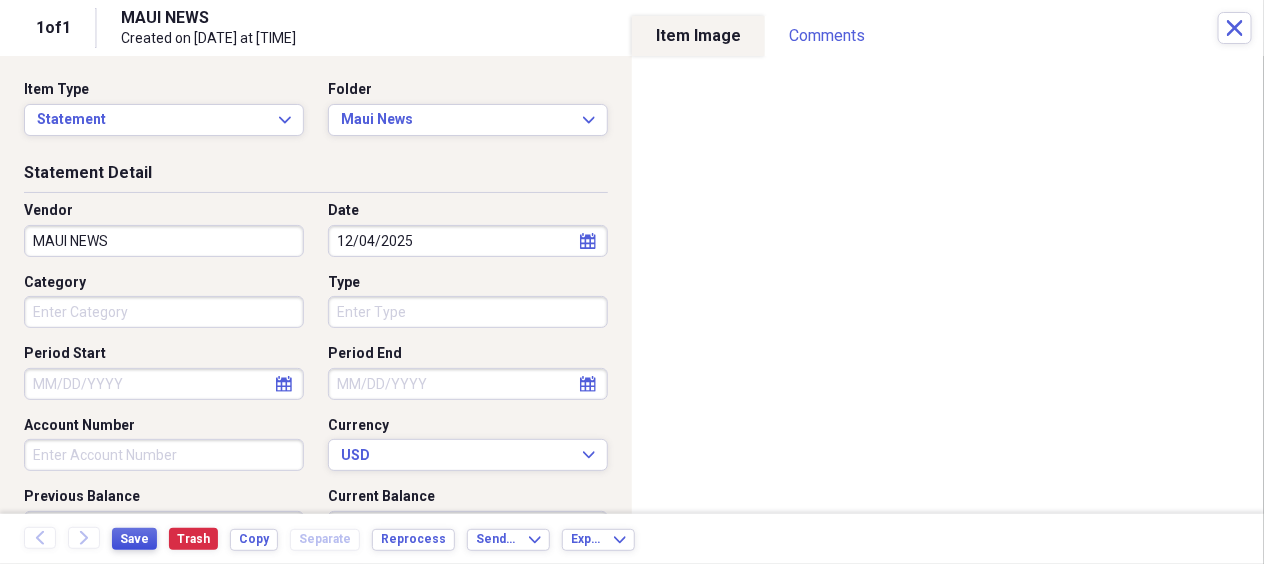 click on "Save" at bounding box center [134, 539] 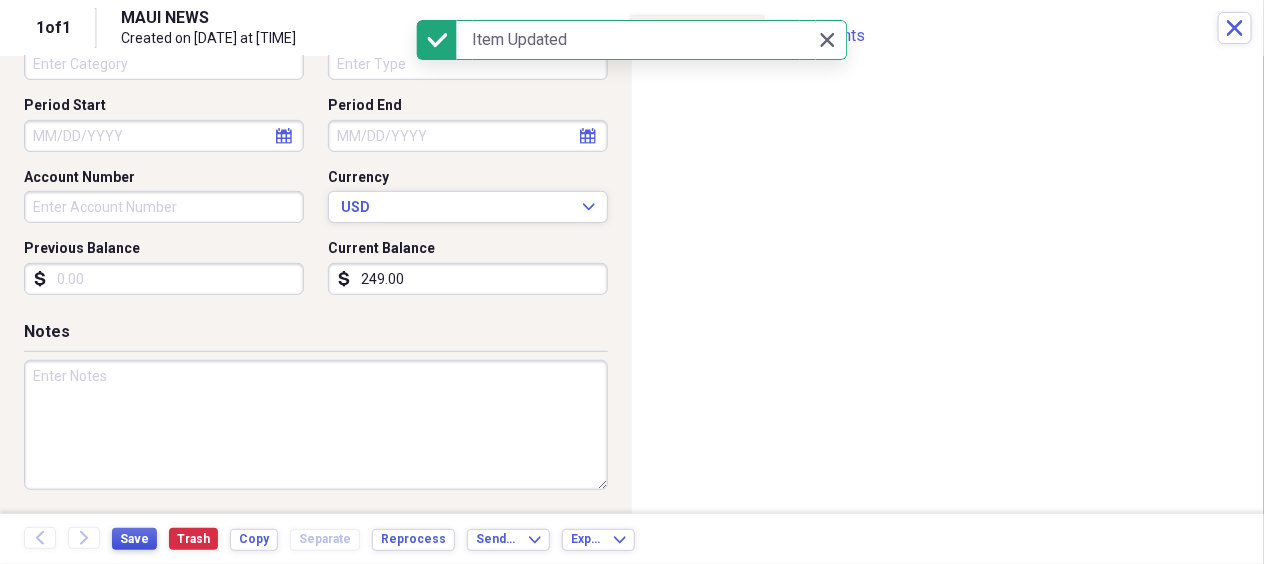 scroll, scrollTop: 0, scrollLeft: 0, axis: both 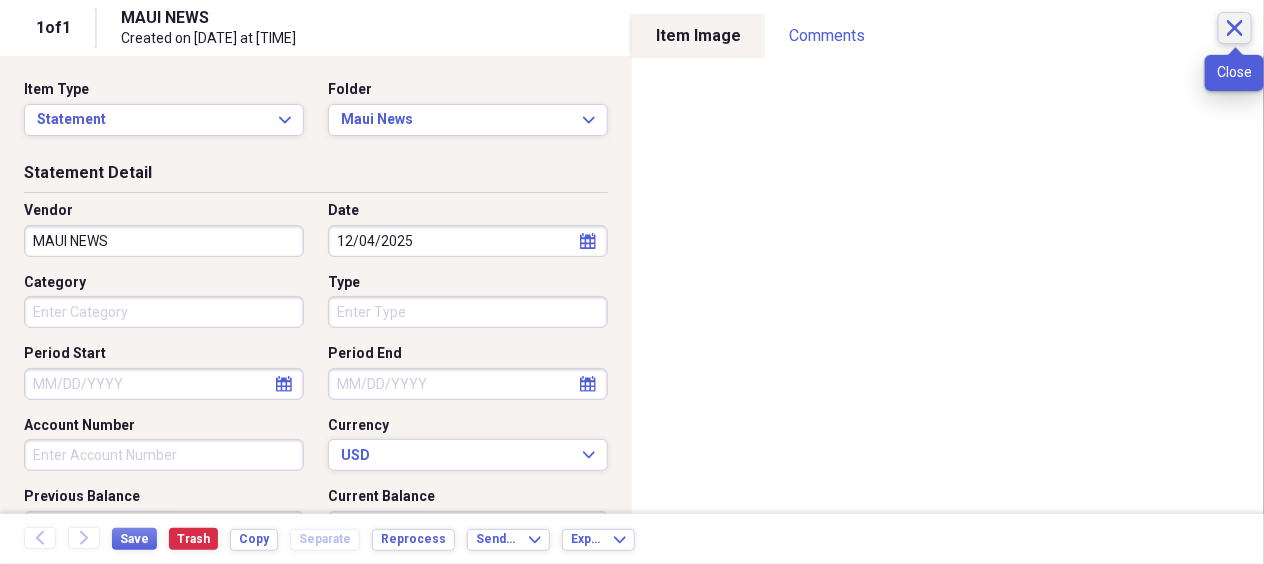click on "Close" 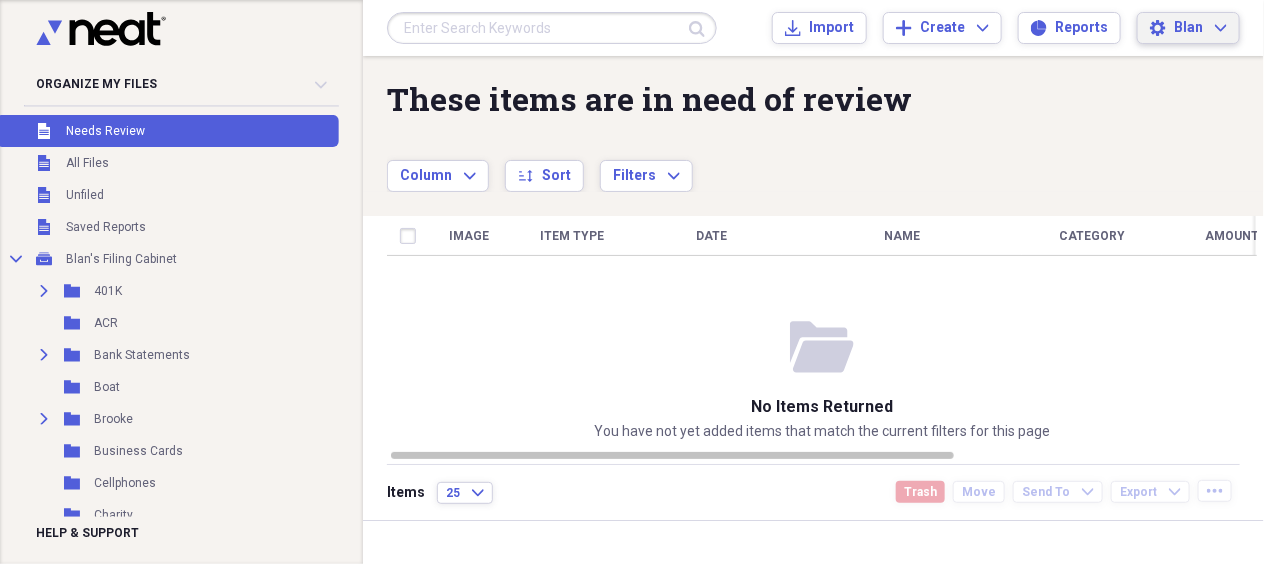 click on "Blan" at bounding box center (1188, 28) 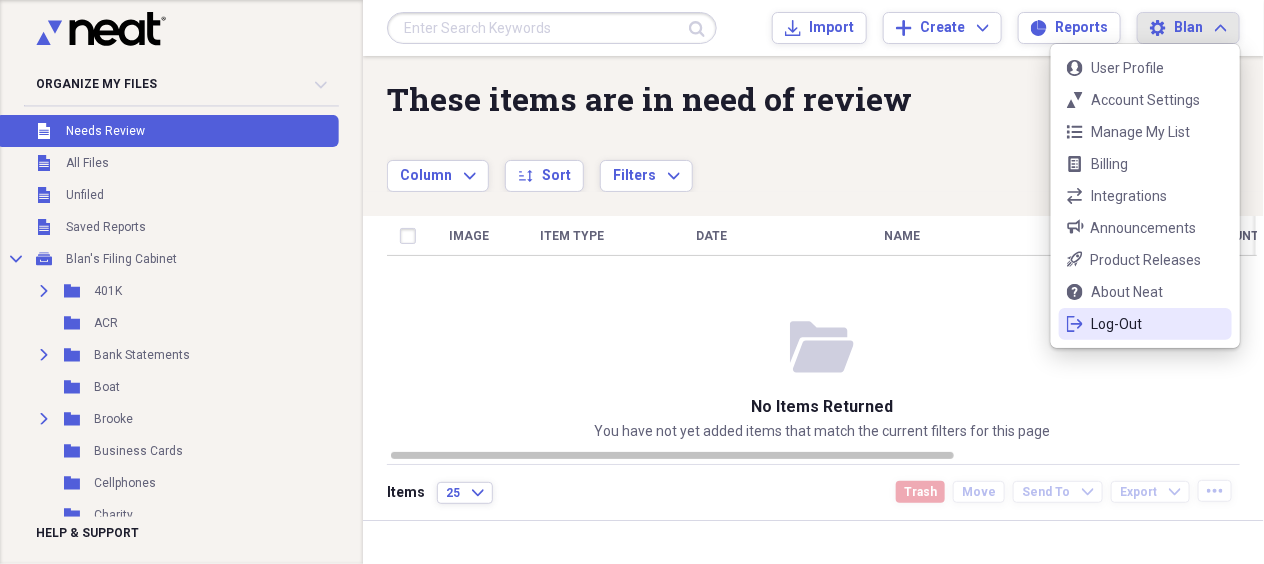 click on "logout Log-Out" at bounding box center [1145, 324] 